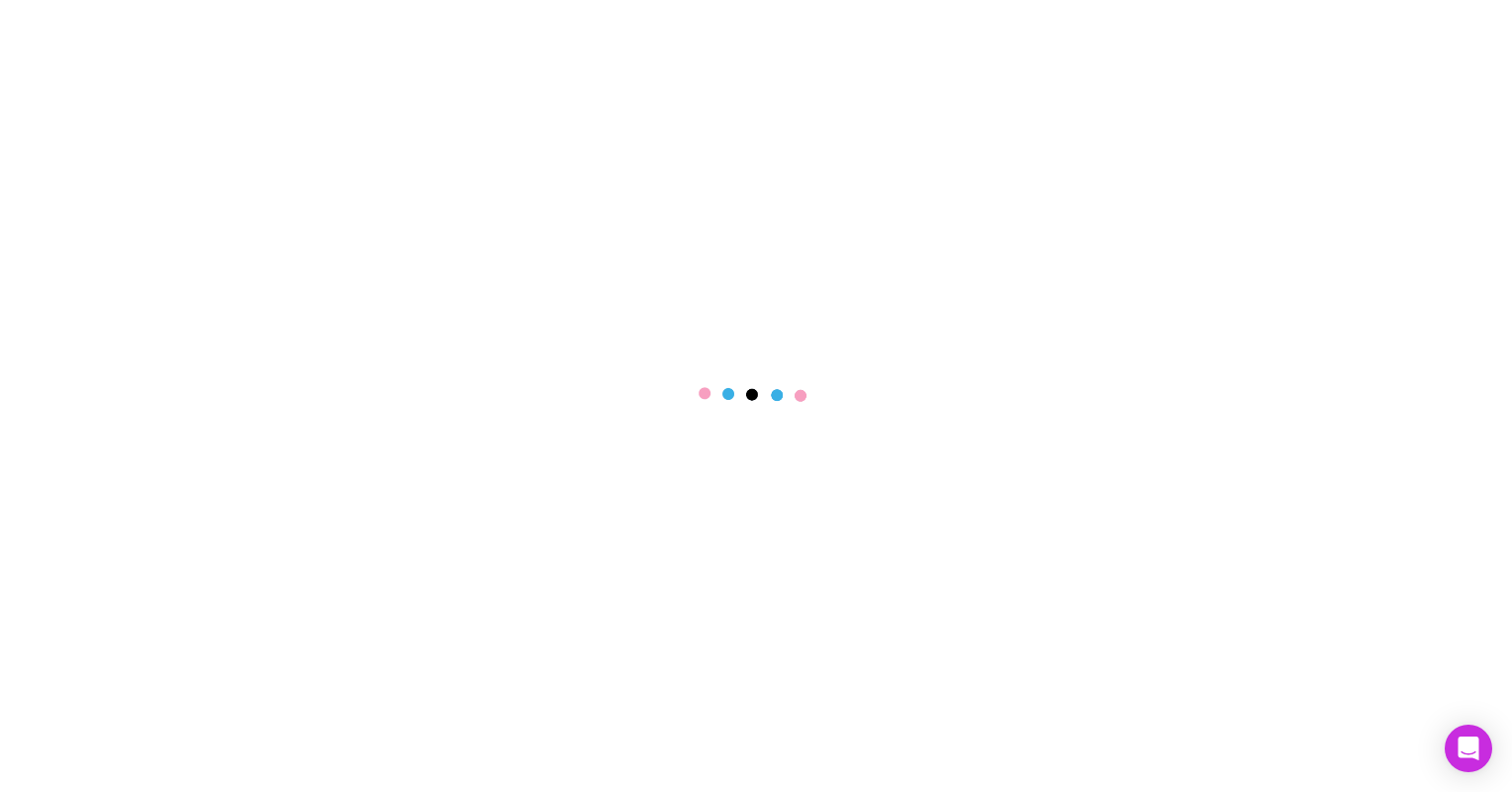 scroll, scrollTop: 0, scrollLeft: 0, axis: both 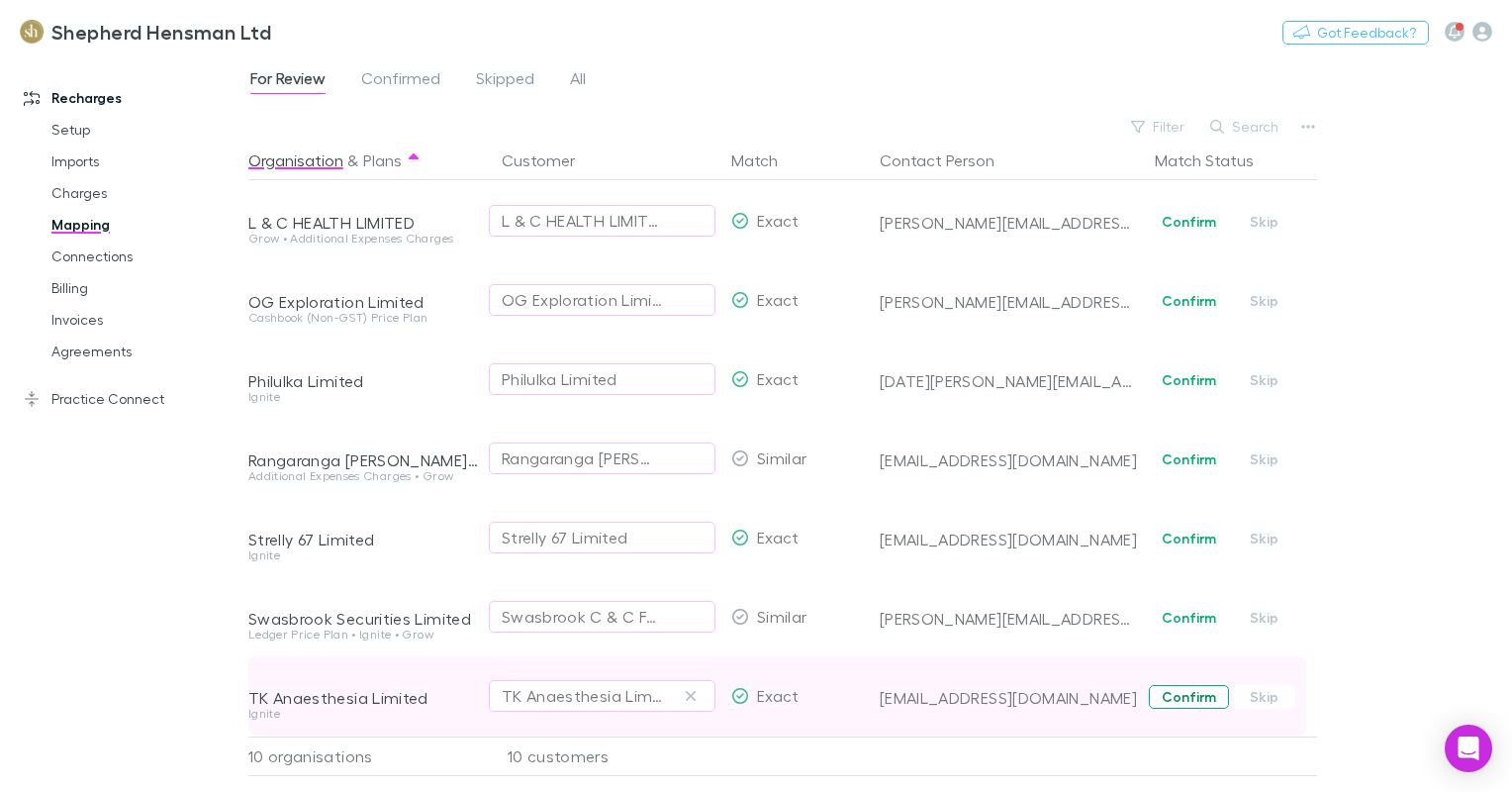 click on "Confirm" at bounding box center (1188, 697) 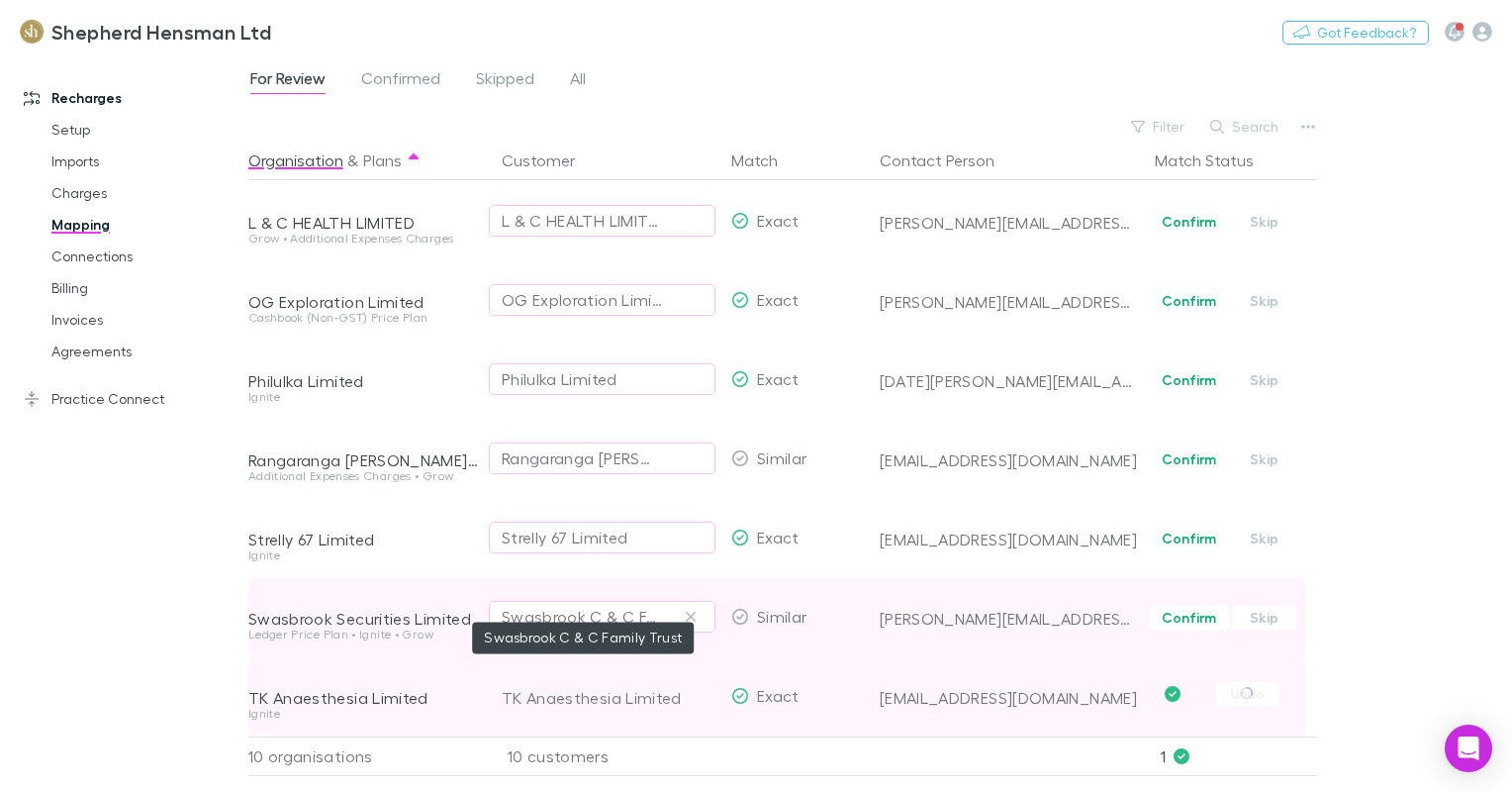click on "Swasbrook C & C Family Trust" at bounding box center (582, 617) 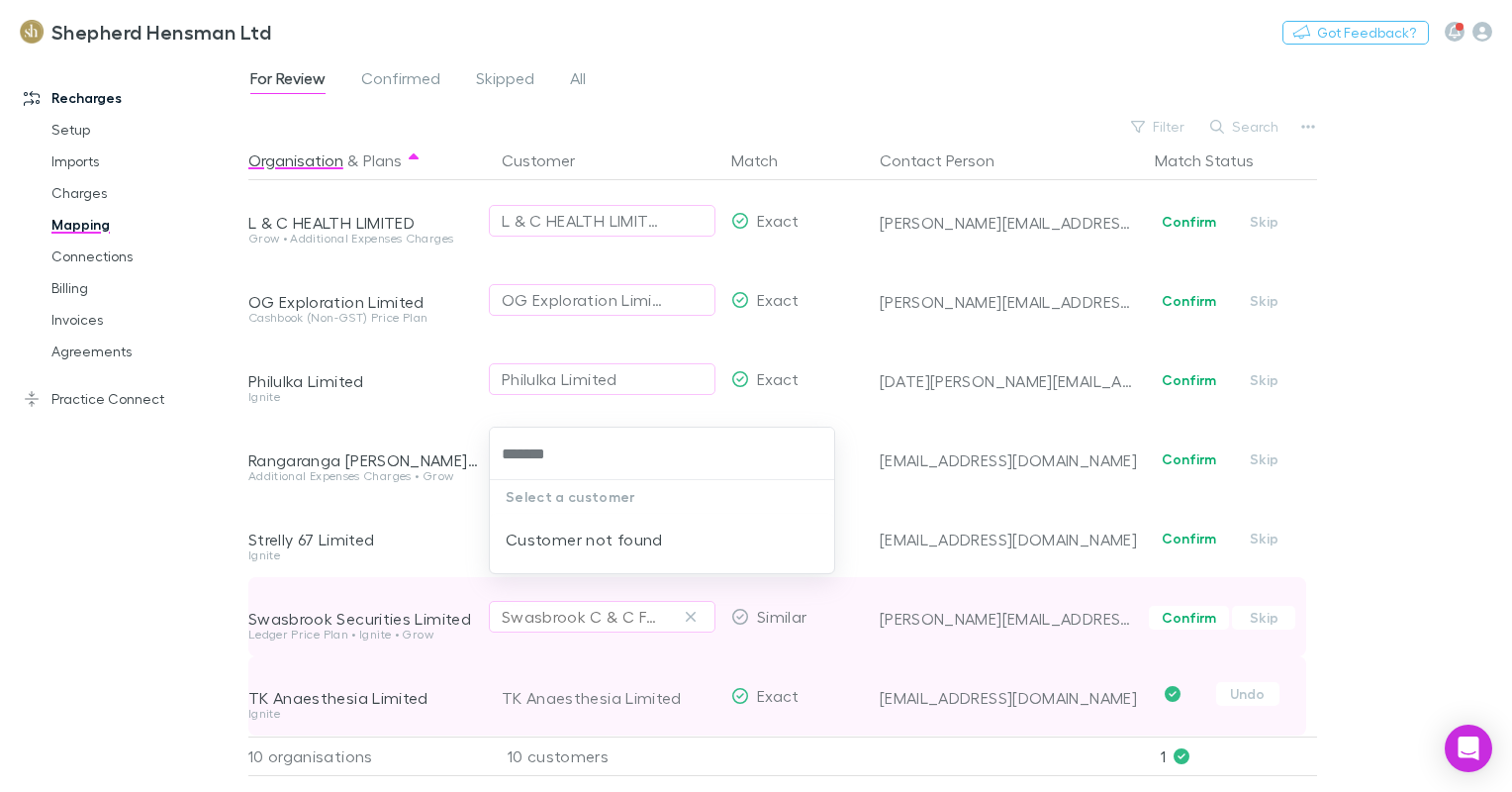 type on "******" 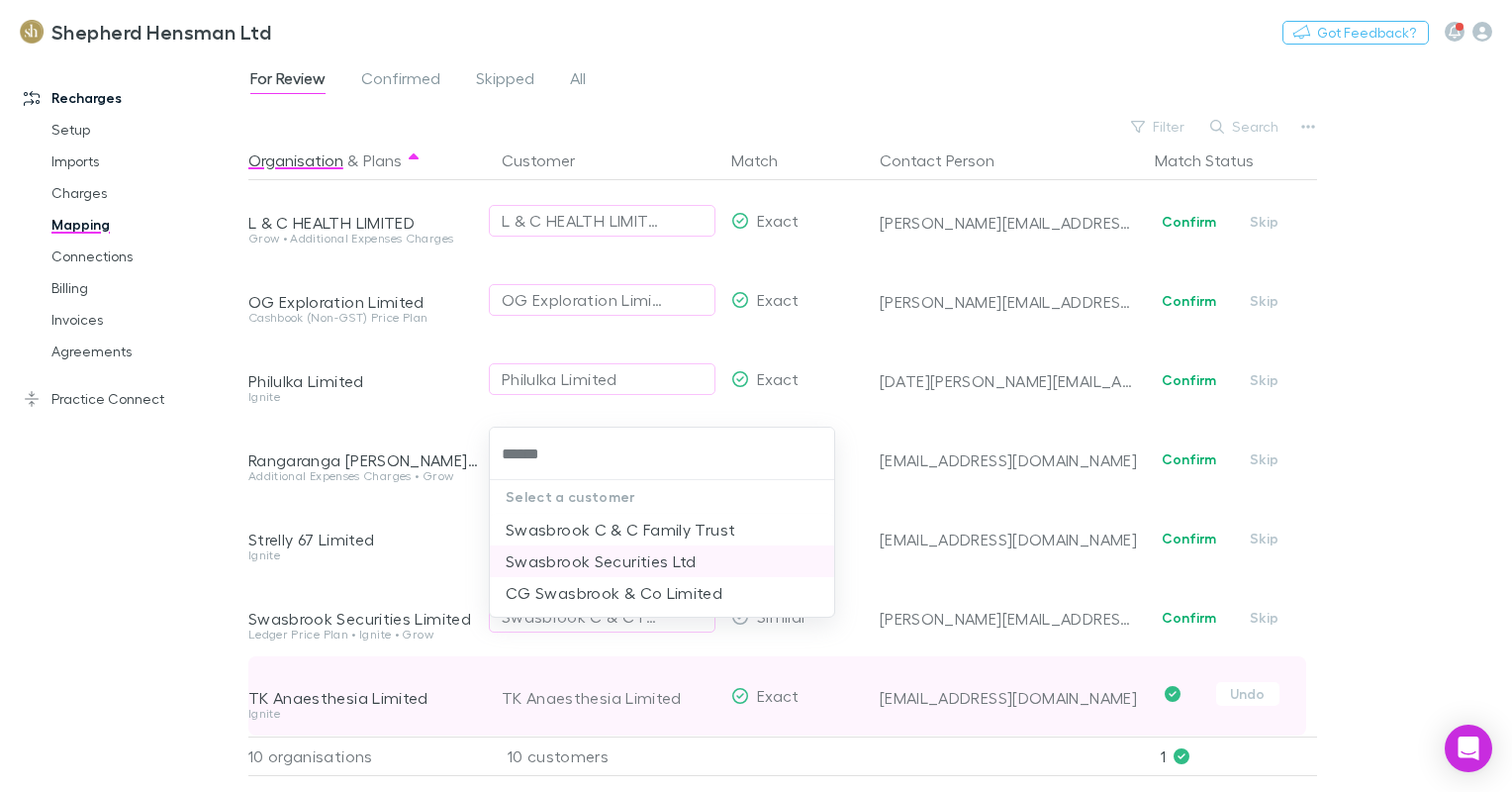 click on "Swasbrook Securities Ltd" at bounding box center (662, 561) 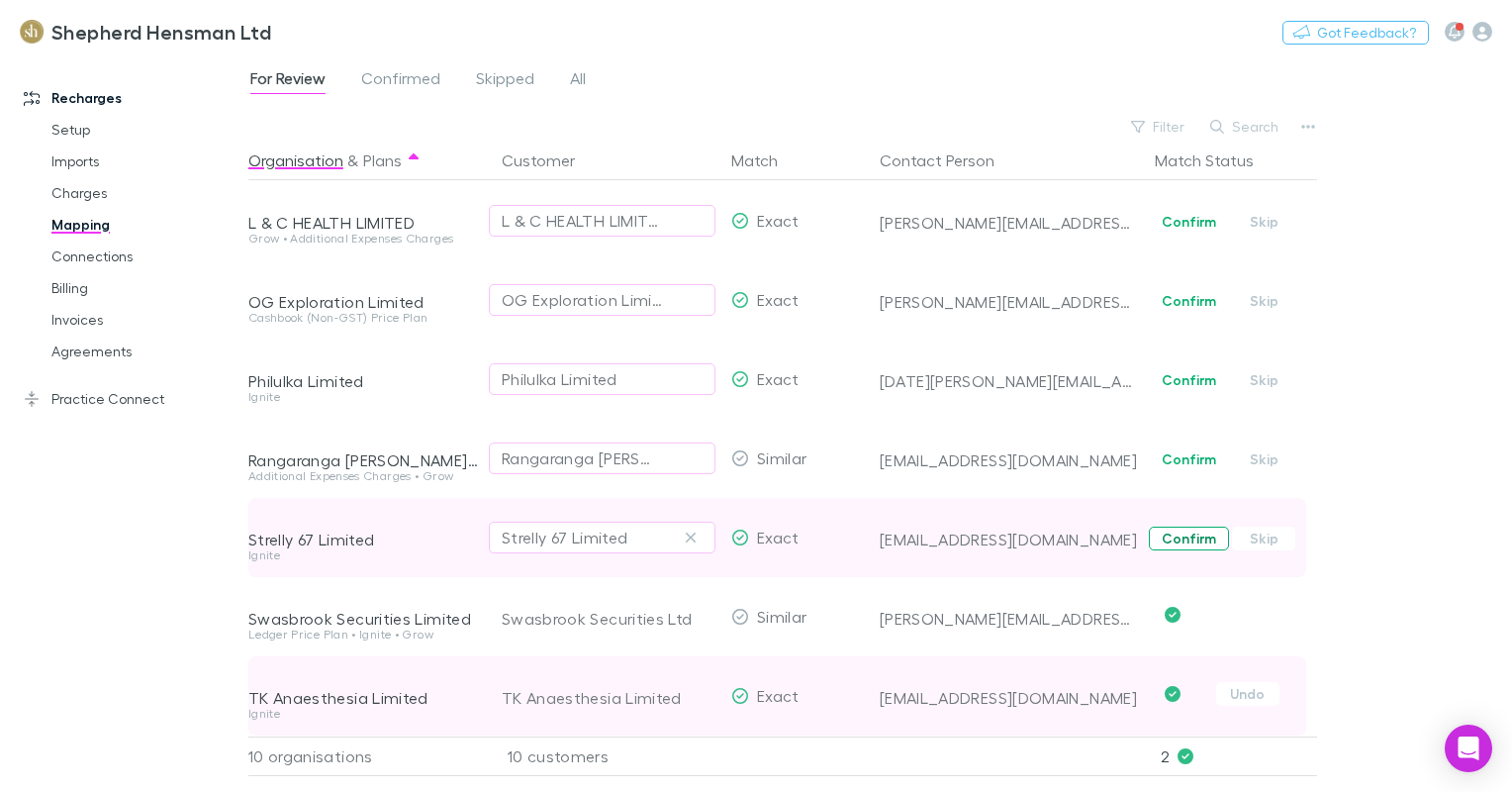click on "Confirm" at bounding box center [1188, 539] 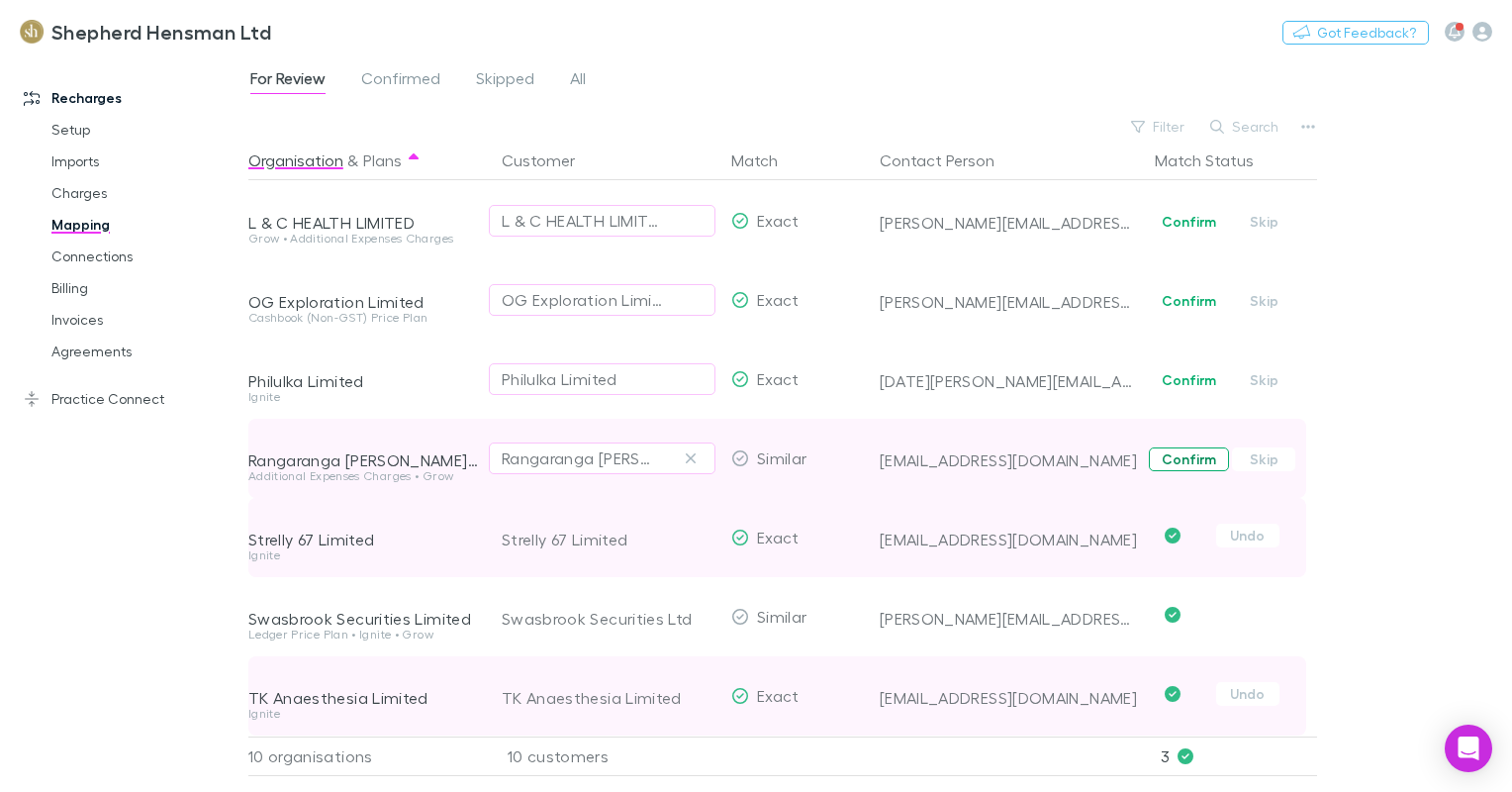 click on "Confirm" at bounding box center [1188, 459] 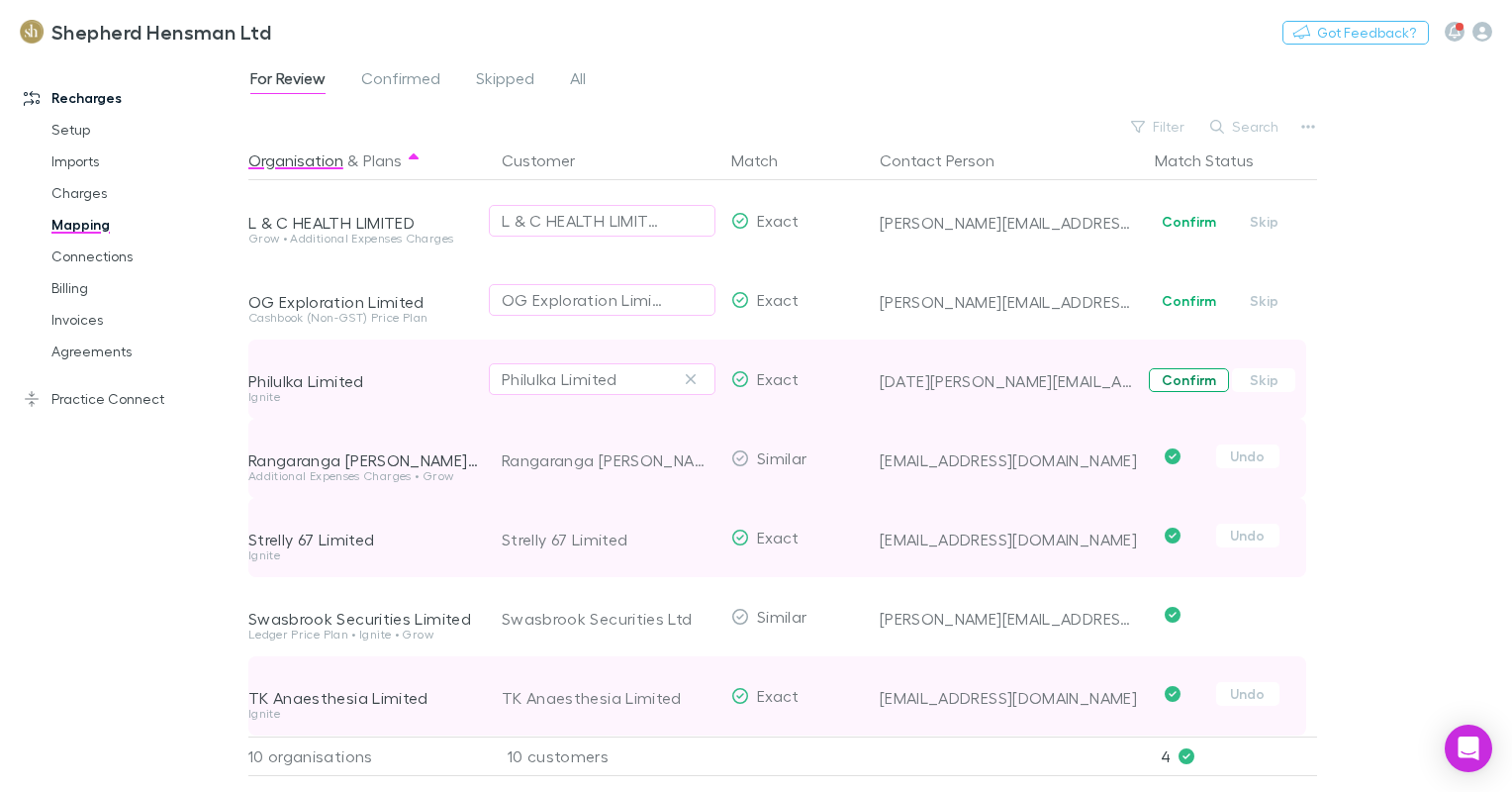 click on "Confirm" at bounding box center (1188, 380) 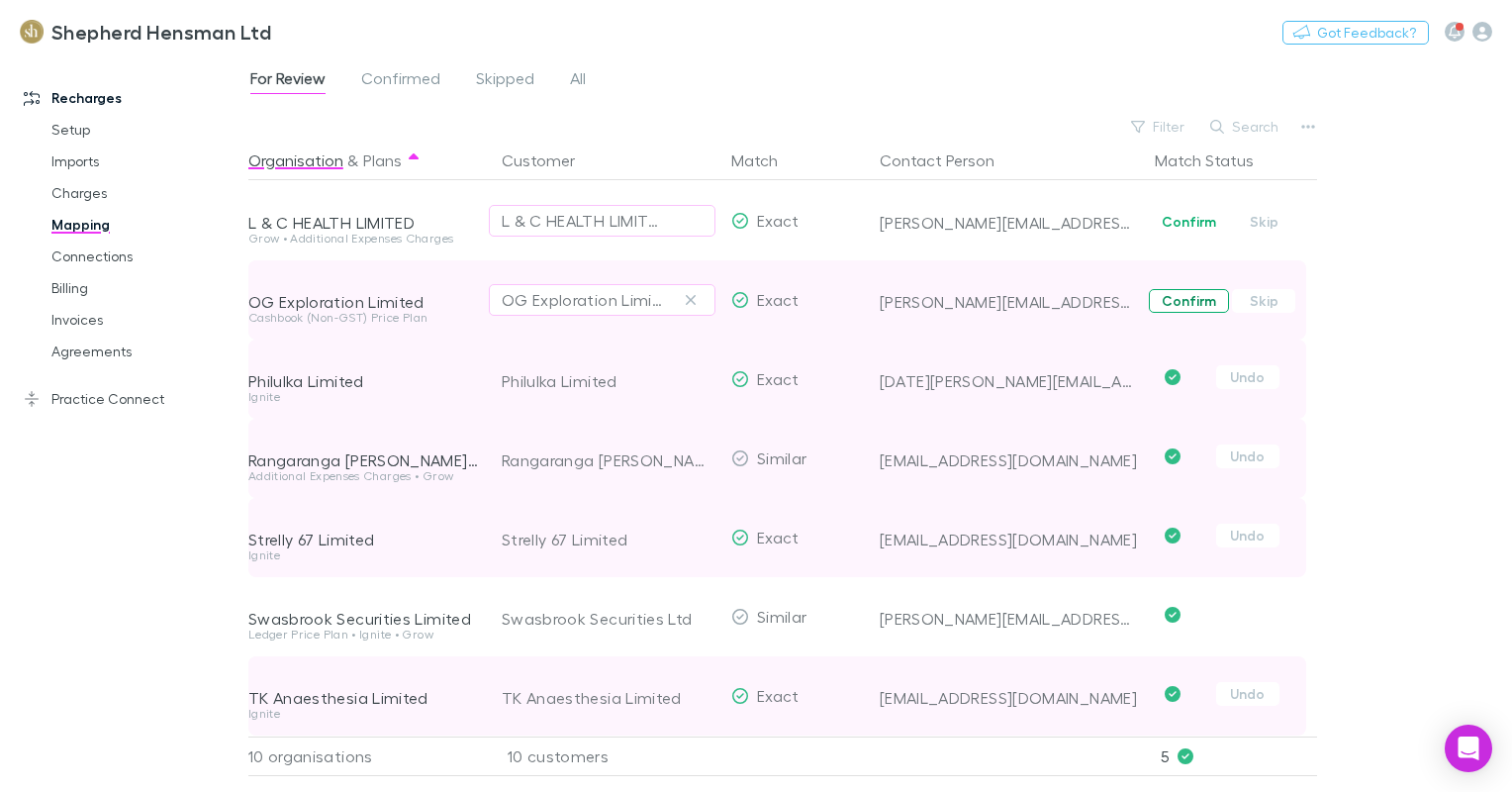 click on "Confirm" at bounding box center (1188, 301) 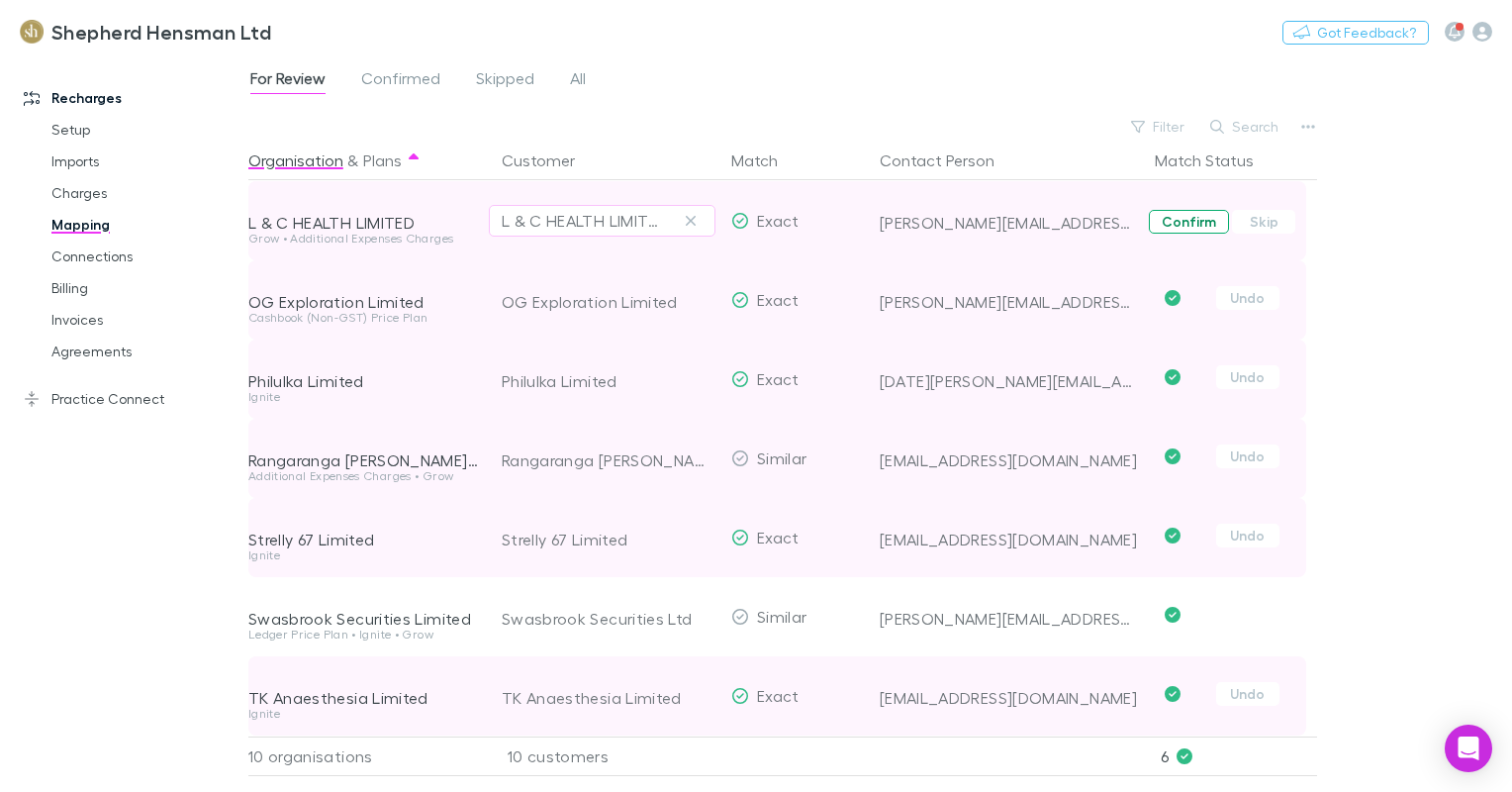 click on "Confirm" at bounding box center [1188, 222] 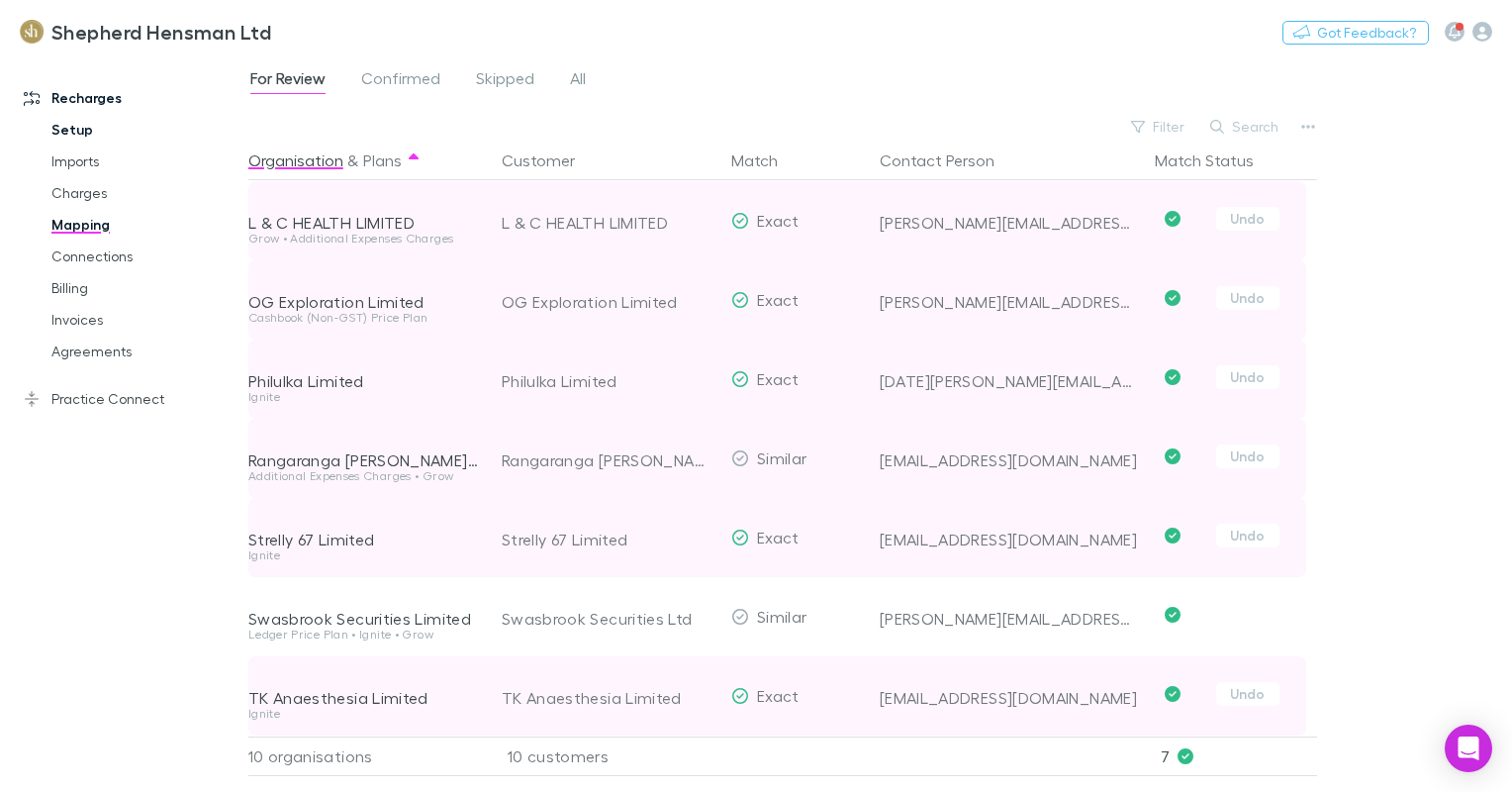 click on "Setup" at bounding box center (145, 130) 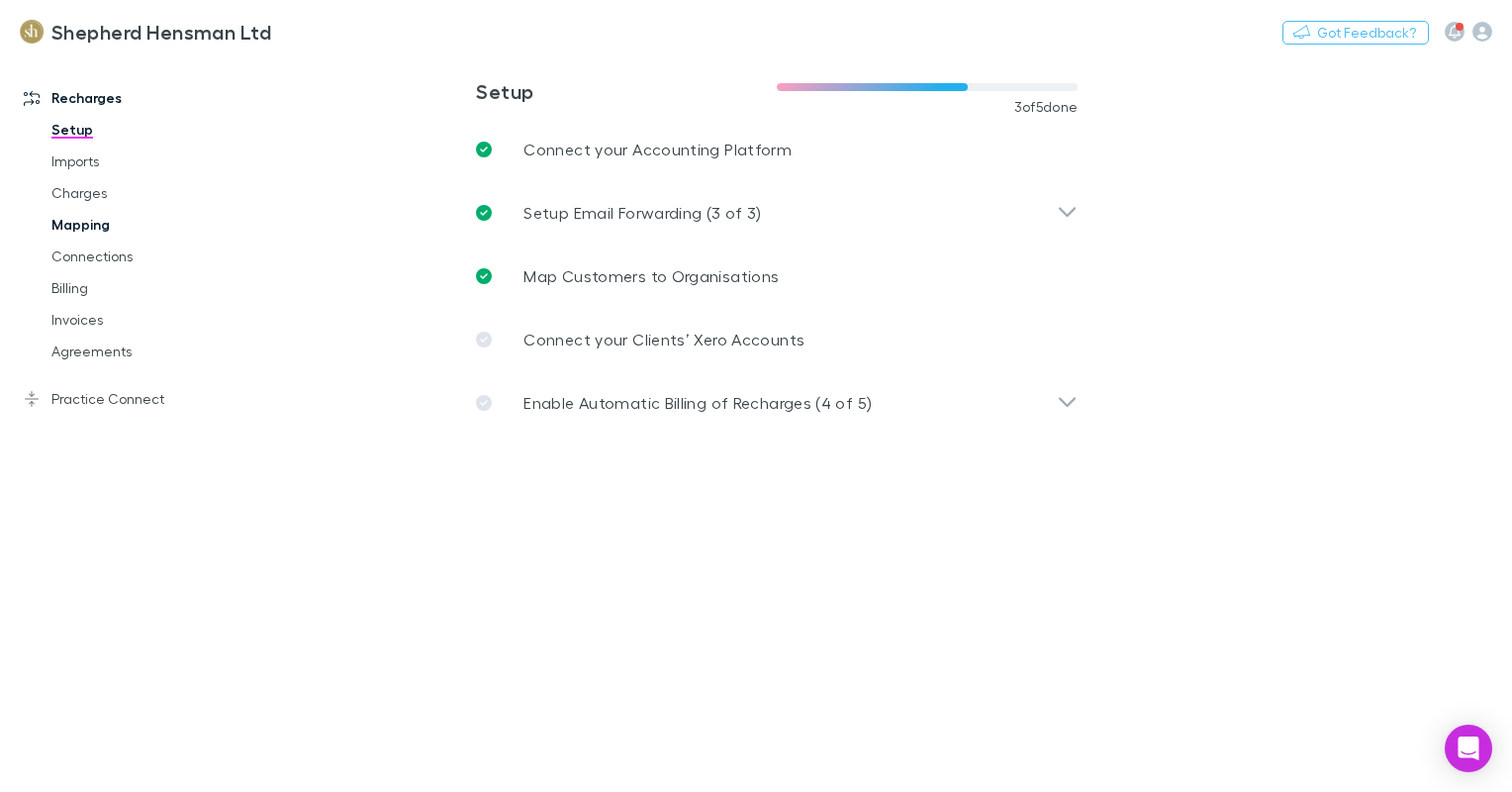 click on "Mapping" at bounding box center (145, 225) 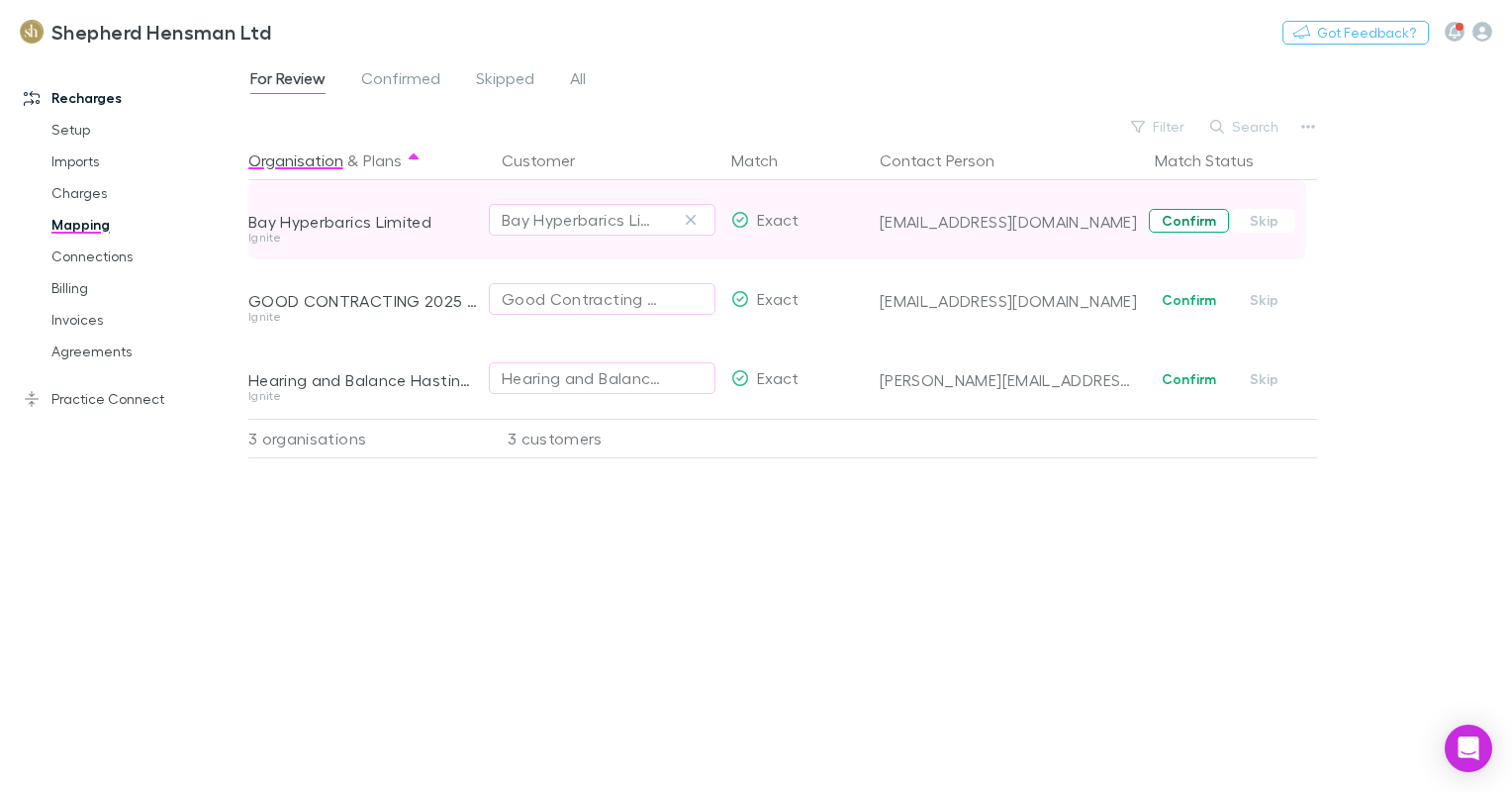 click on "Confirm" at bounding box center [1188, 221] 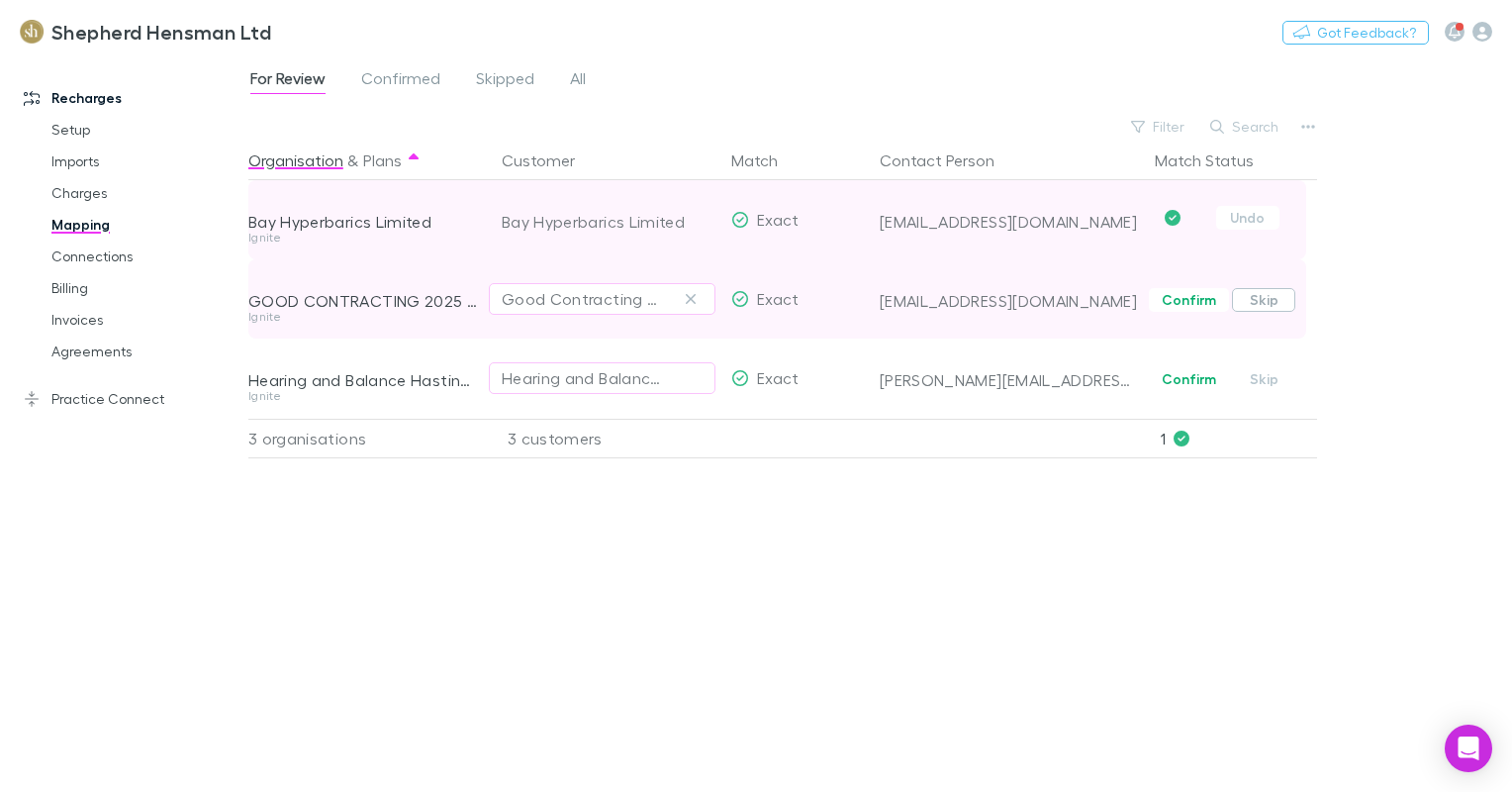 click on "Skip" at bounding box center (1264, 300) 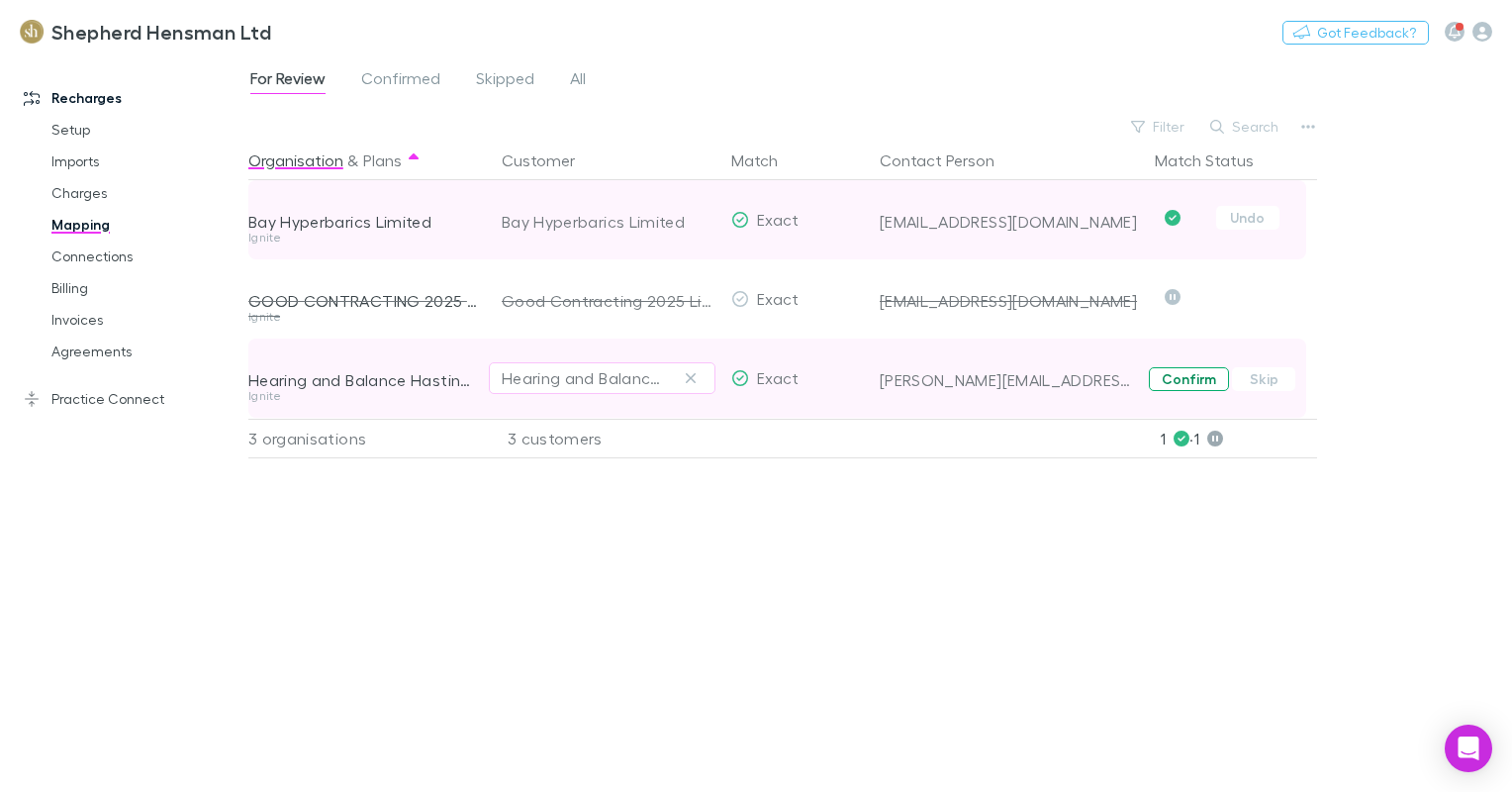 click on "Confirm" at bounding box center (1188, 379) 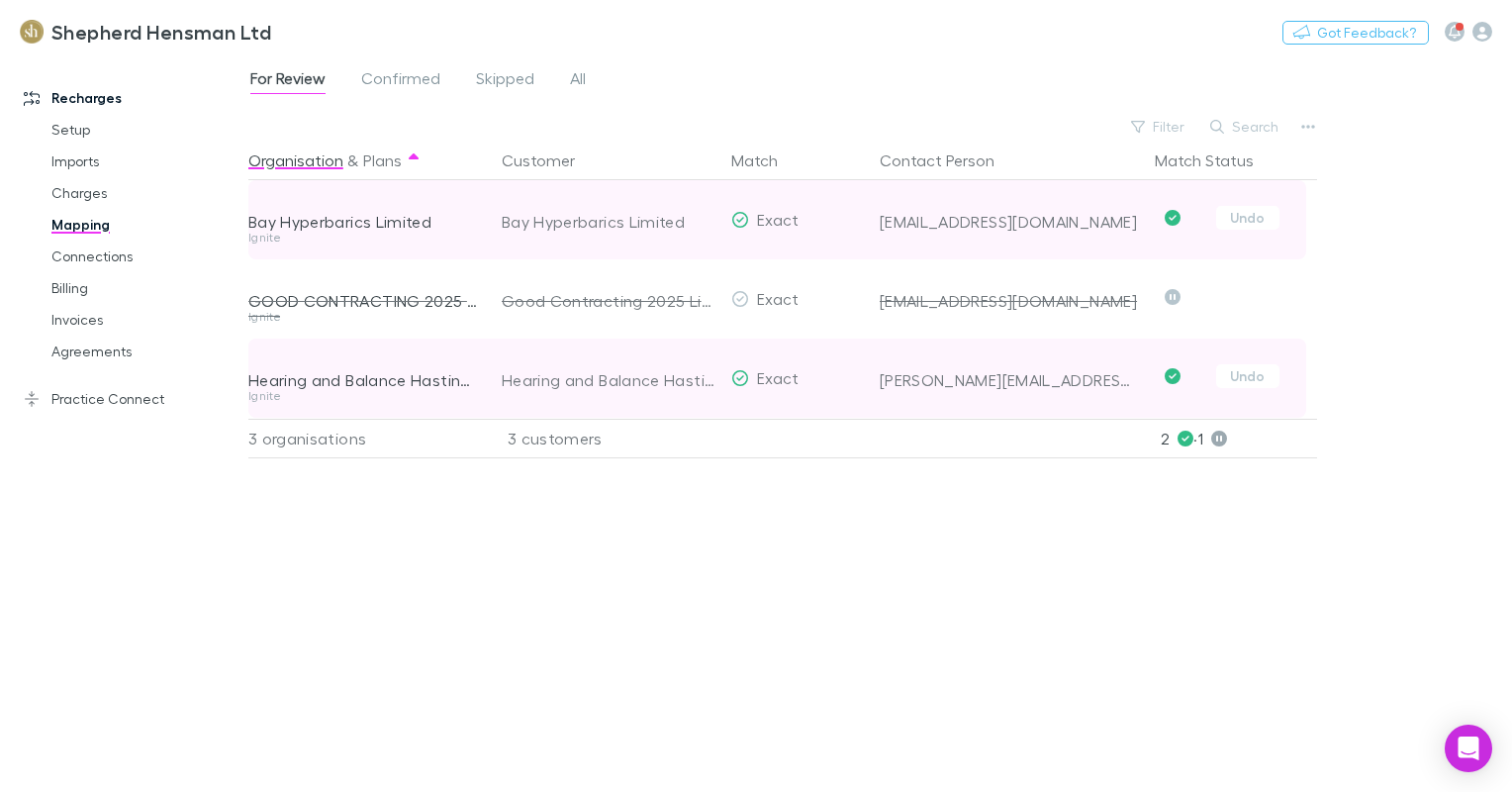 click on "Mapping" at bounding box center (145, 225) 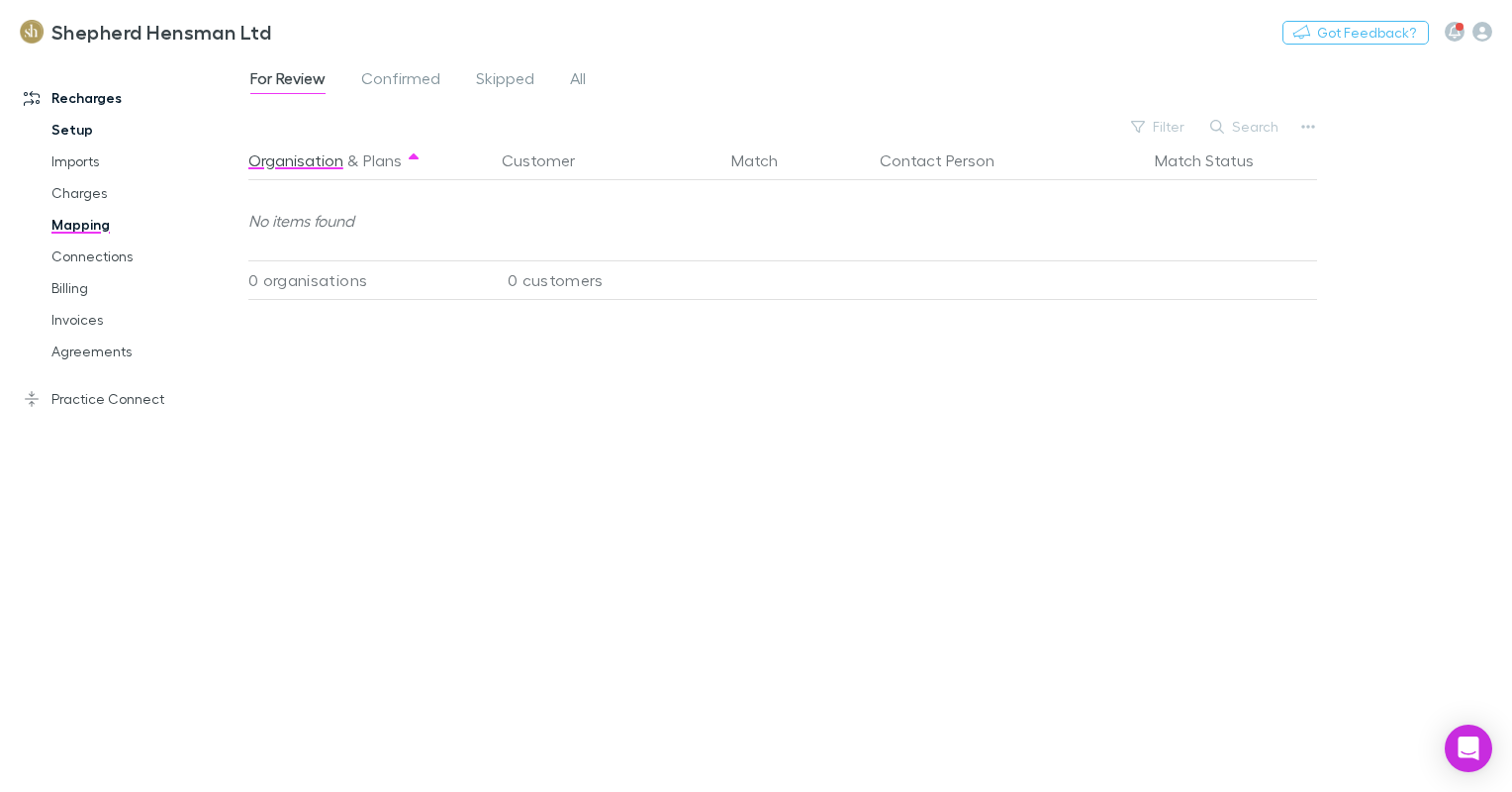 click on "Setup" at bounding box center [145, 130] 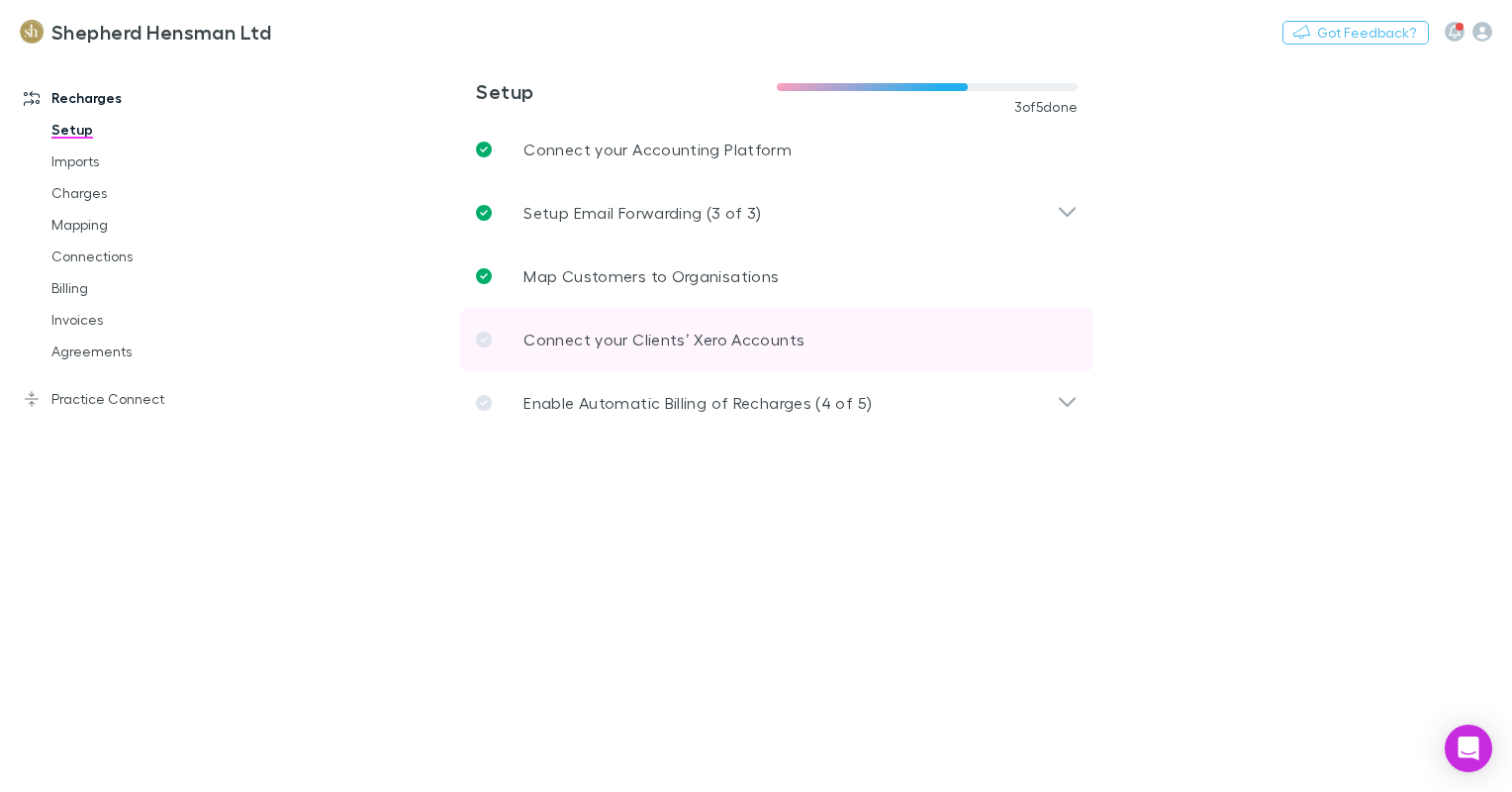 click on "Connect your Clients’ Xero Accounts" at bounding box center (664, 340) 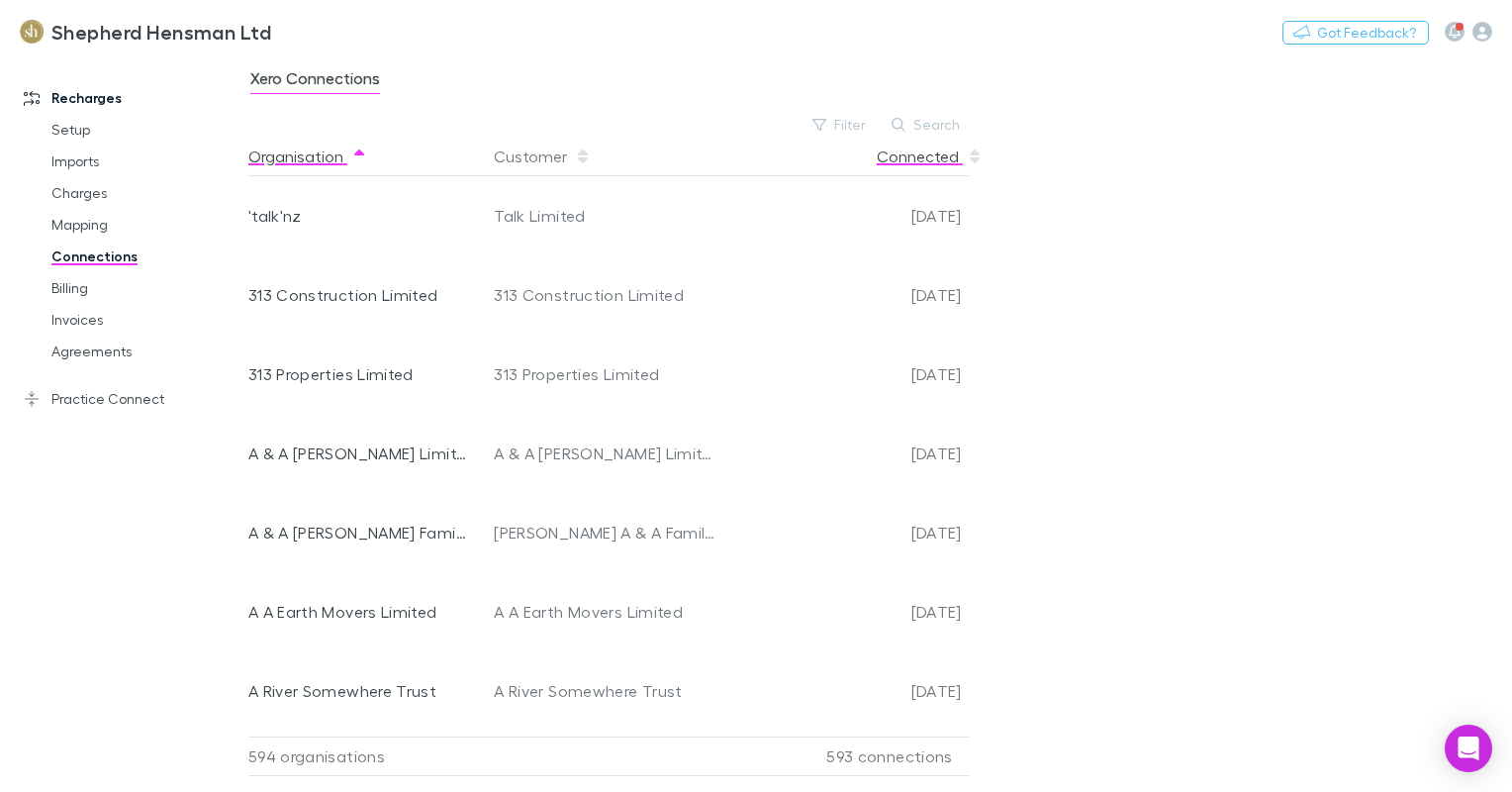 click on "Connected" at bounding box center (929, 156) 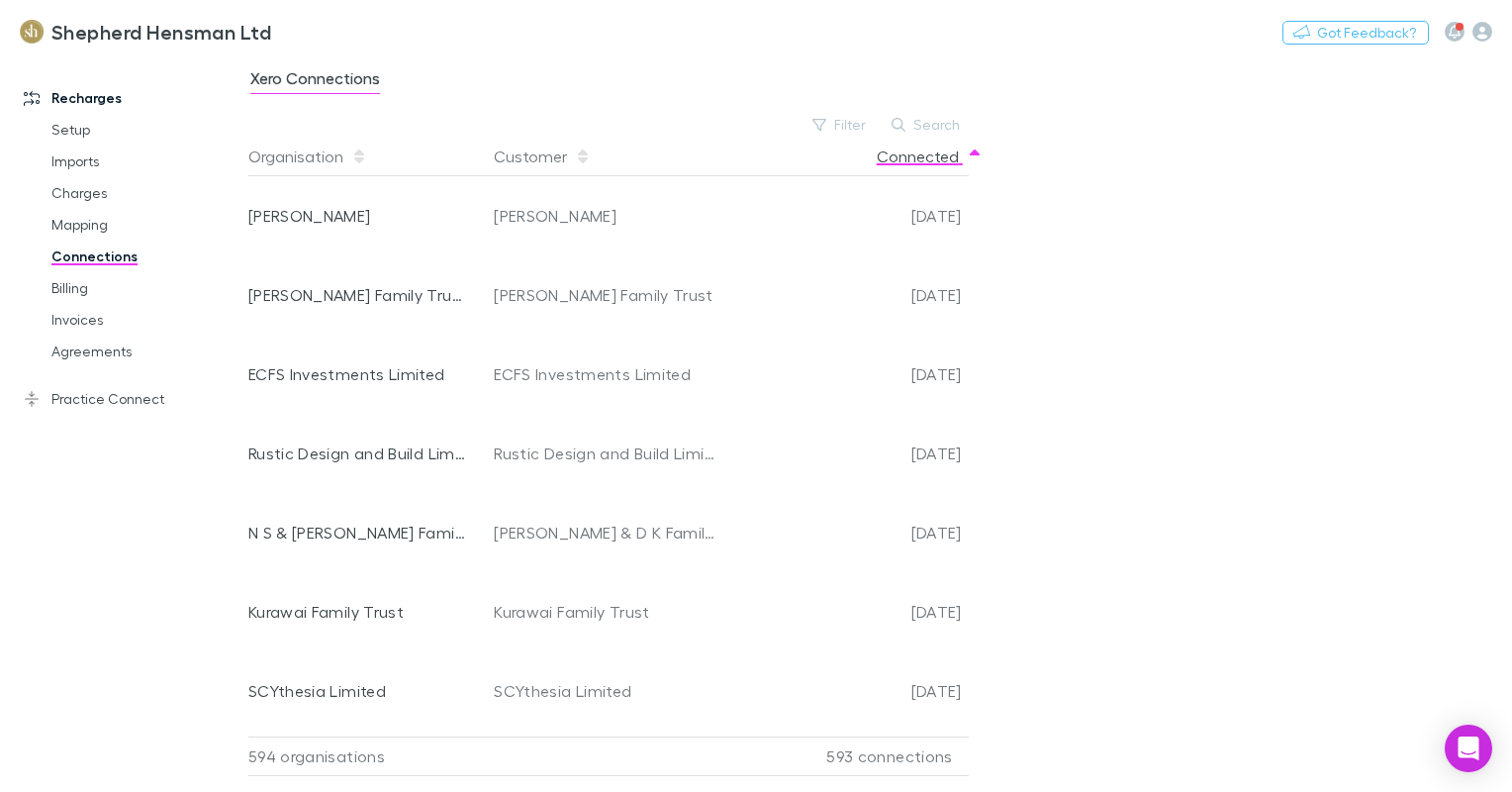 click on "Connected" at bounding box center (929, 156) 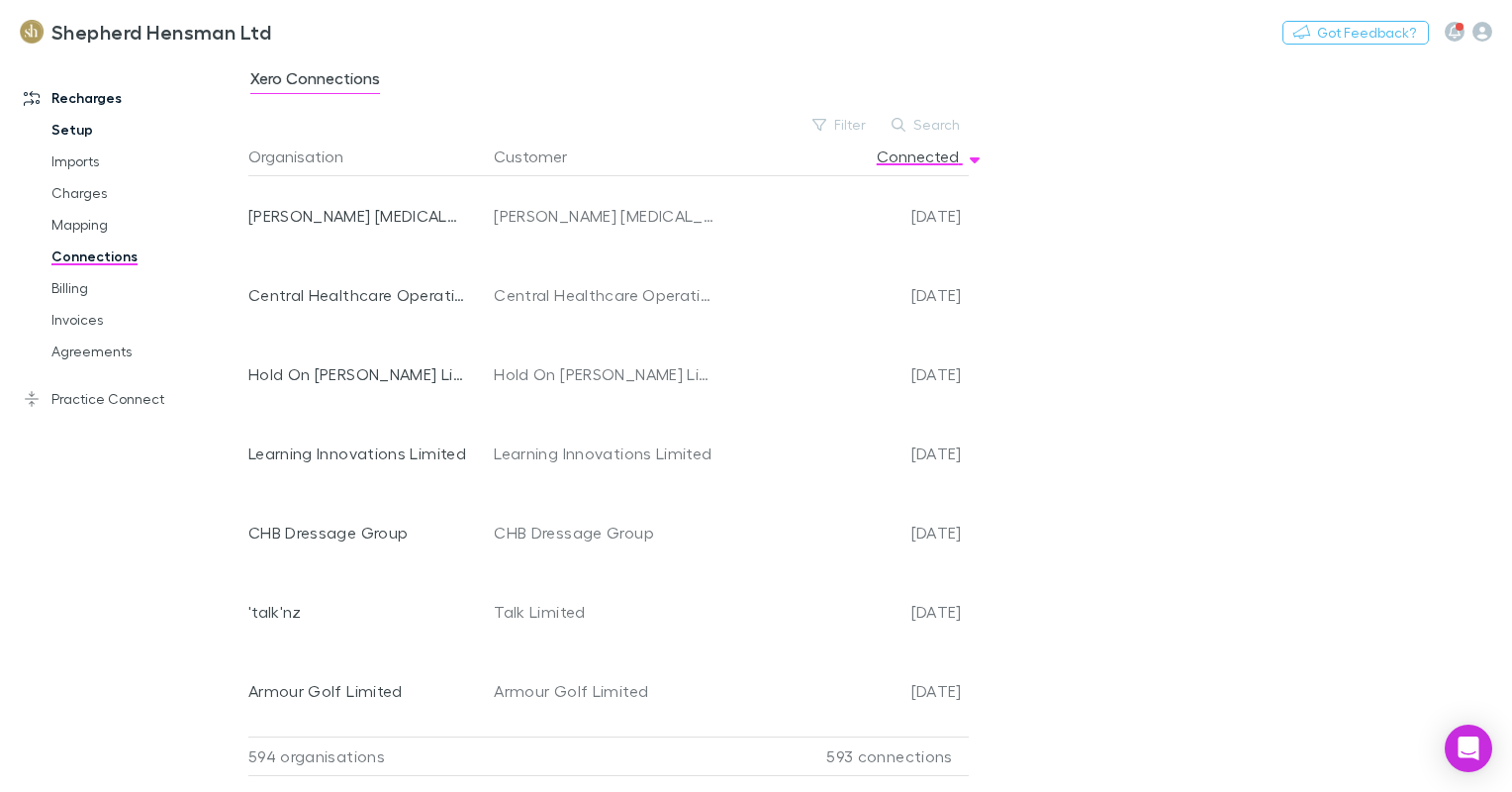 click on "Setup" at bounding box center [145, 130] 